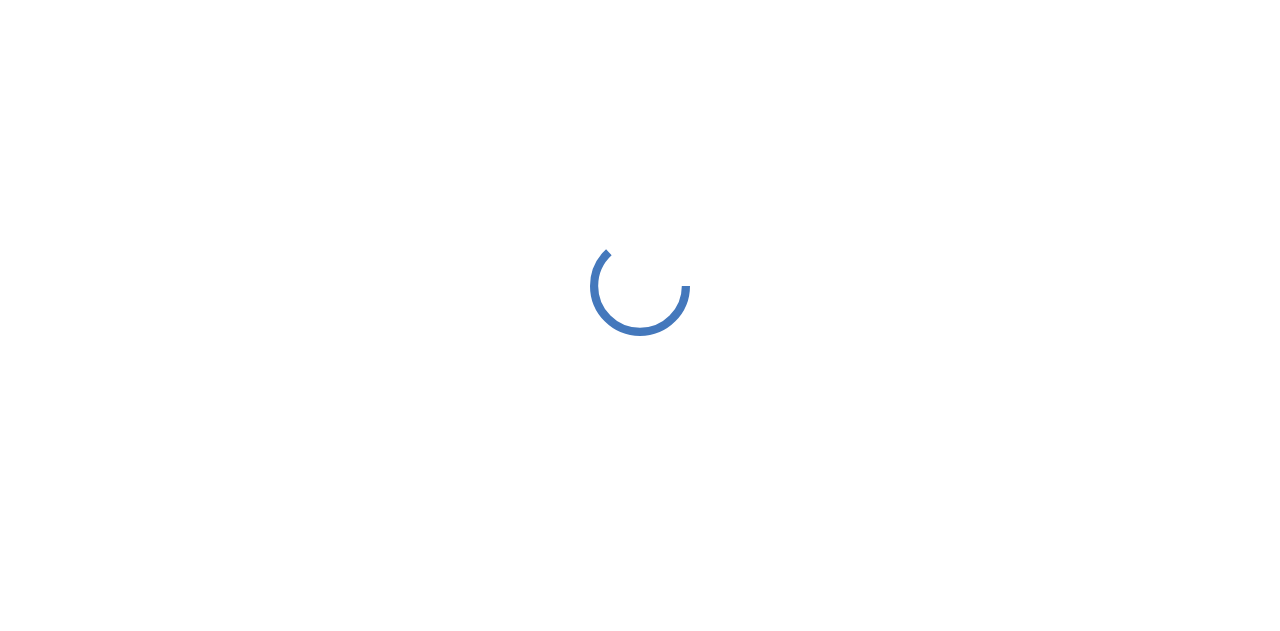 scroll, scrollTop: 0, scrollLeft: 0, axis: both 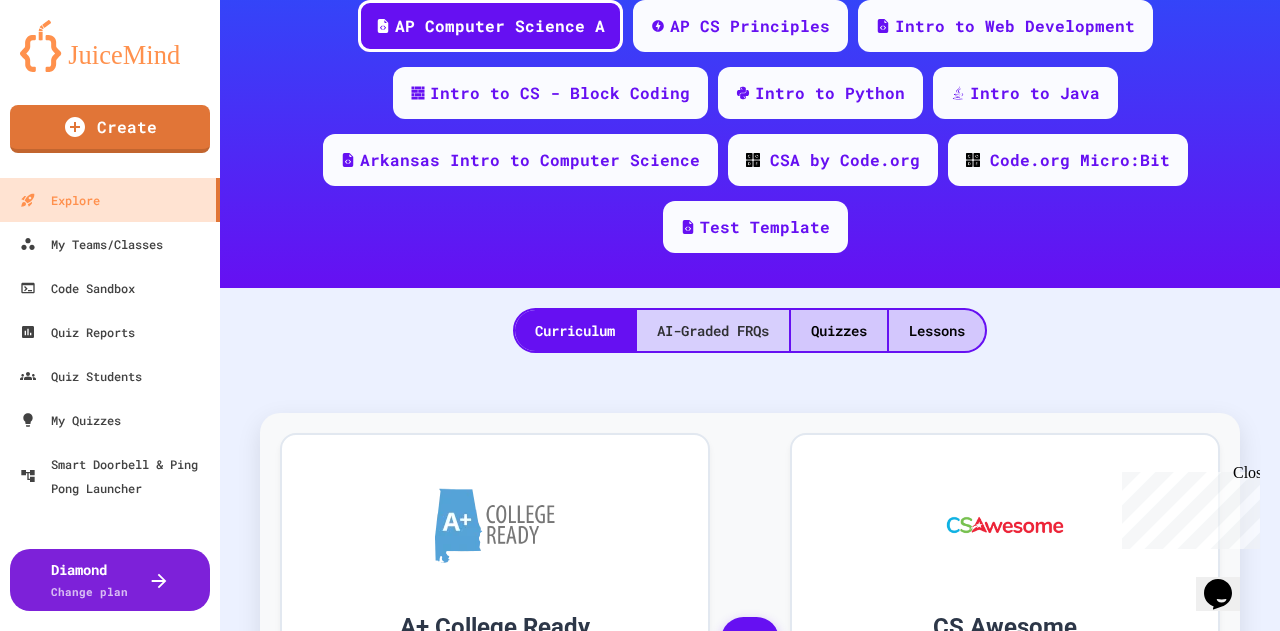 click on "AI-Graded FRQs" at bounding box center (713, 330) 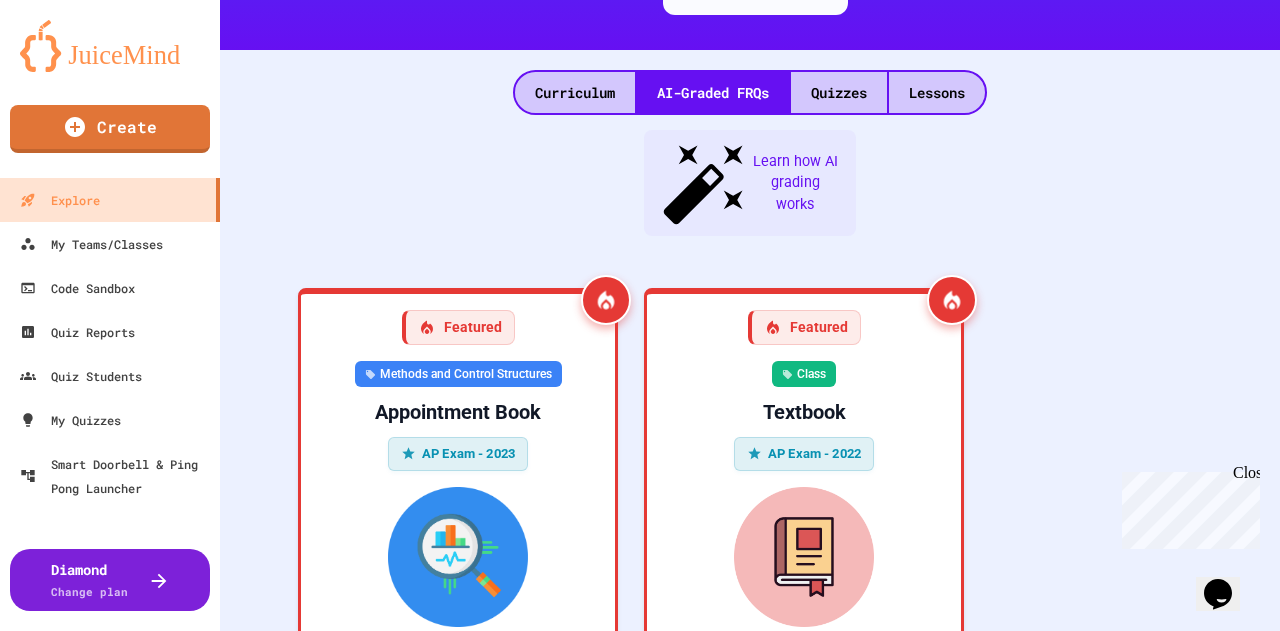 scroll, scrollTop: 400, scrollLeft: 0, axis: vertical 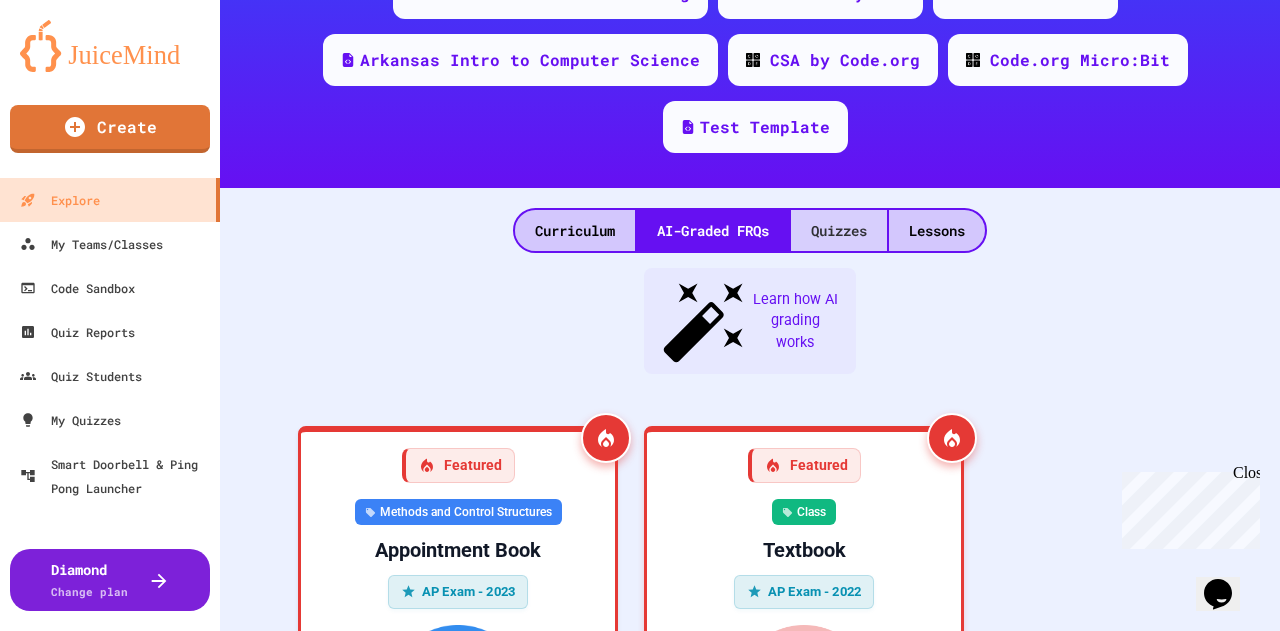 click on "Quizzes" at bounding box center [839, 230] 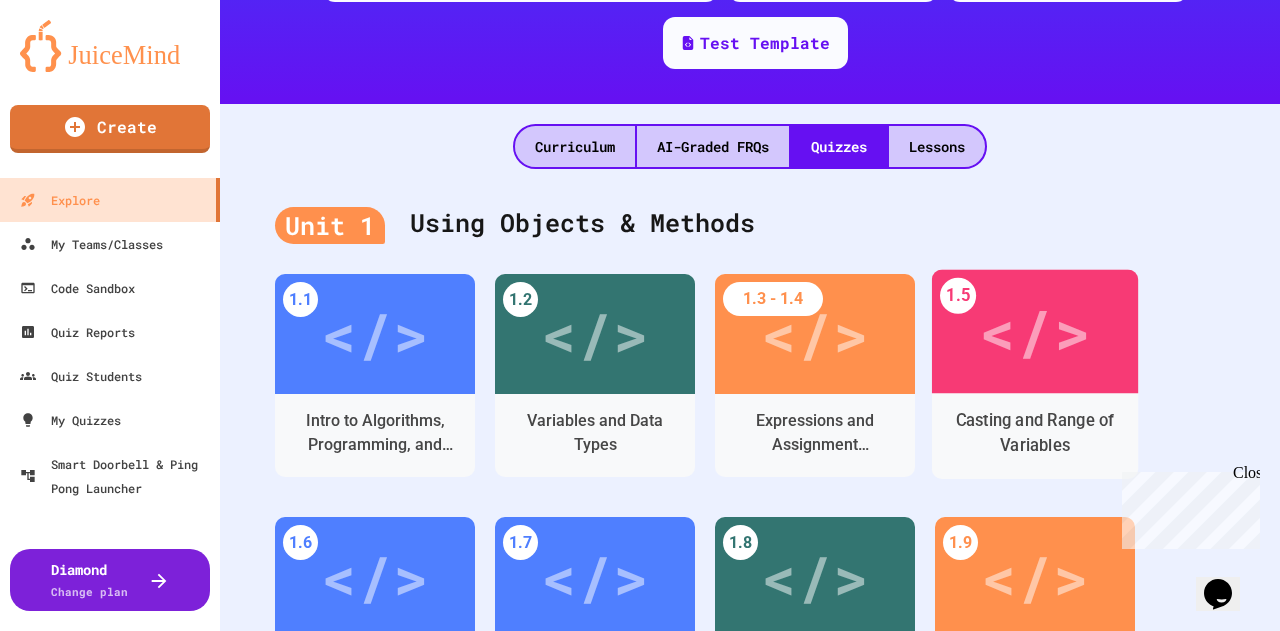 scroll, scrollTop: 500, scrollLeft: 0, axis: vertical 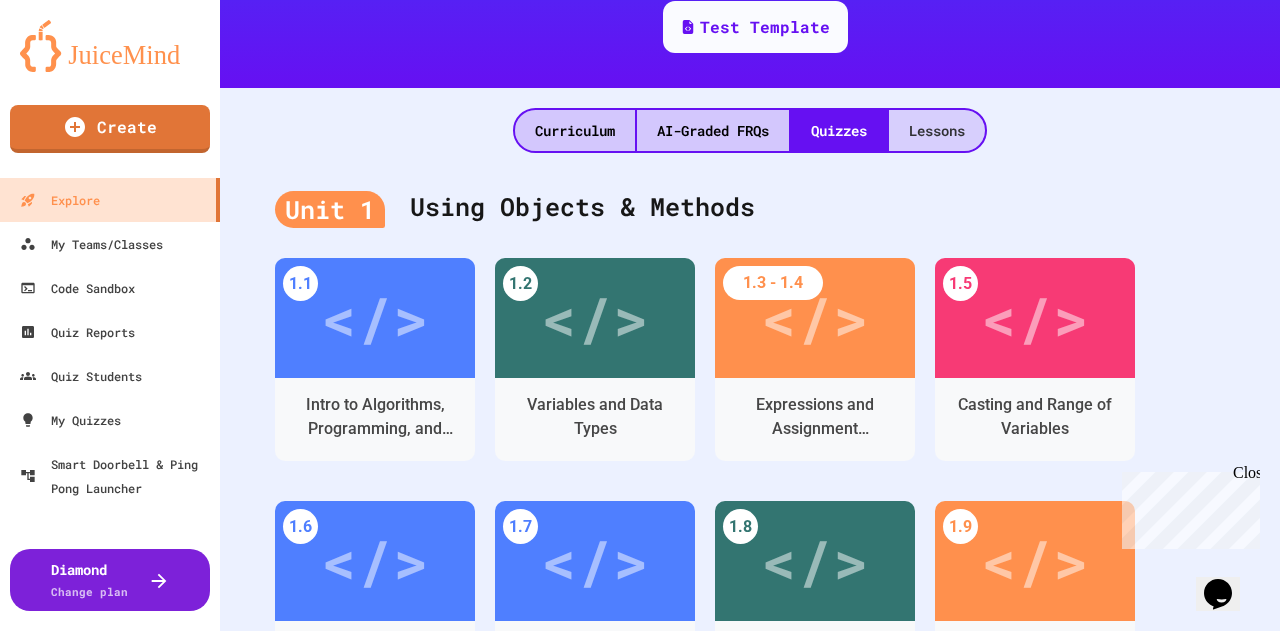 click on "Lessons" at bounding box center (937, 130) 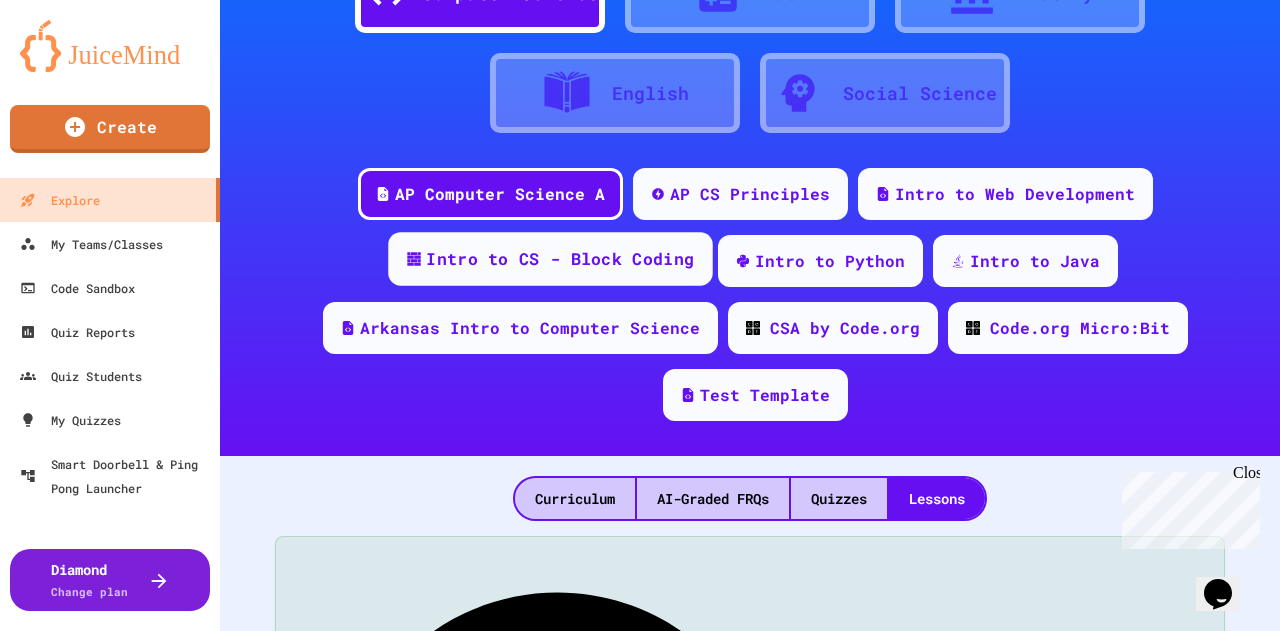 scroll, scrollTop: 100, scrollLeft: 0, axis: vertical 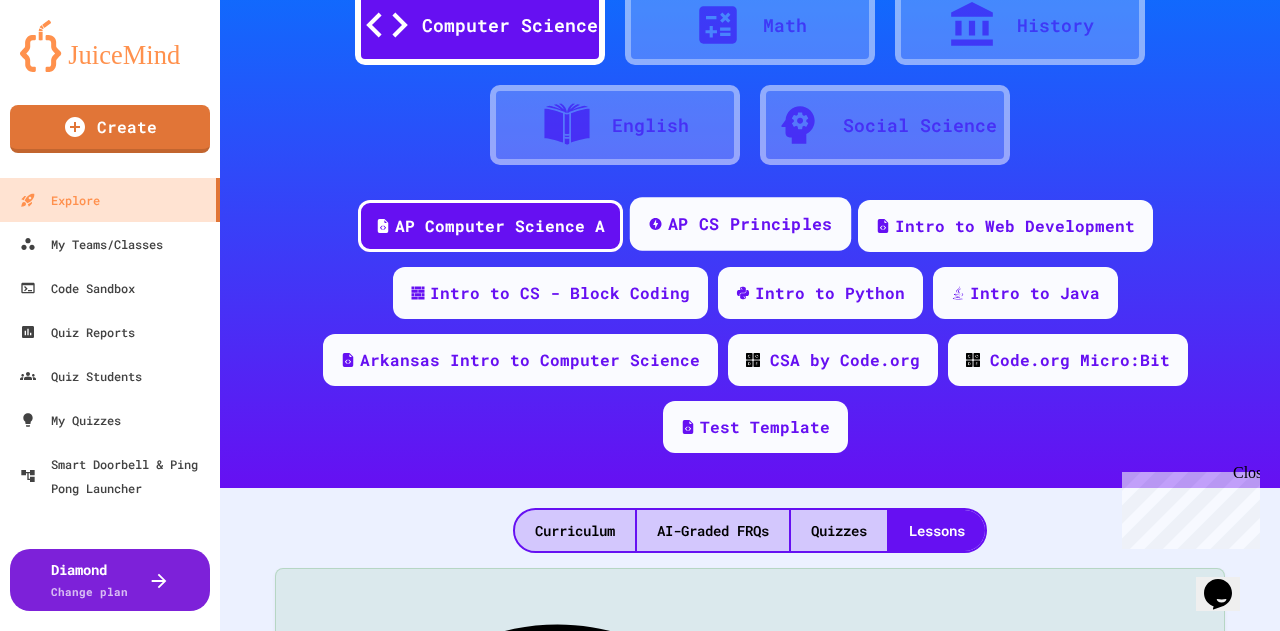 click on "AP CS Principles" at bounding box center (749, 224) 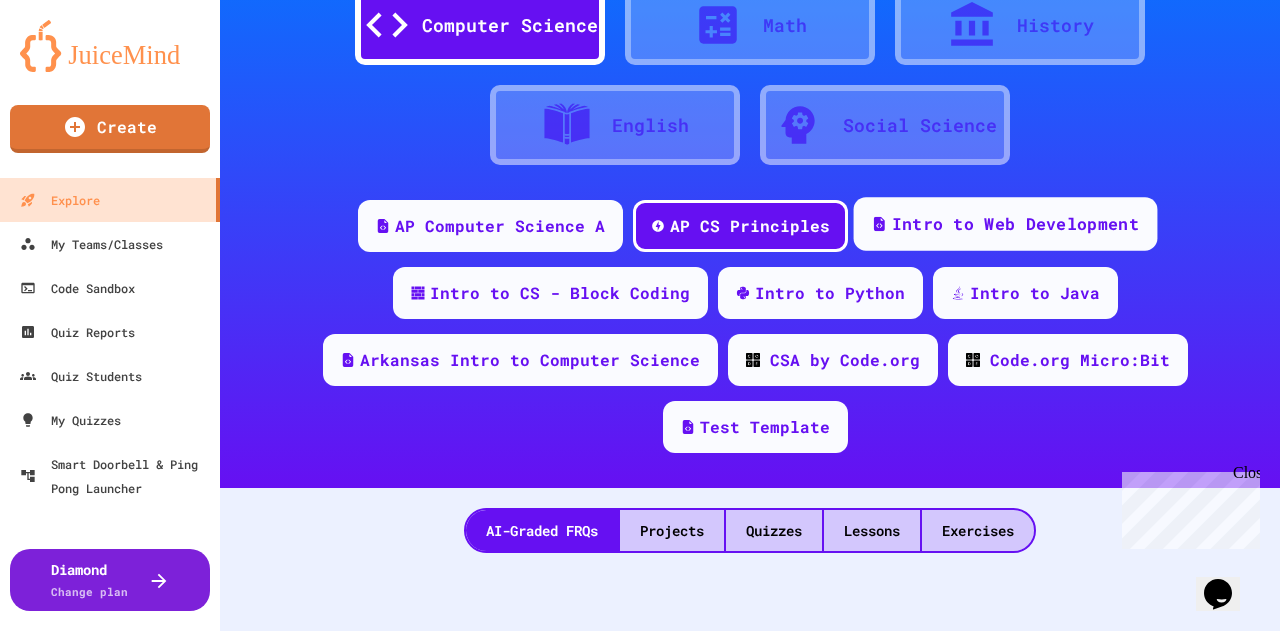 click on "Intro to Web Development" at bounding box center [1005, 224] 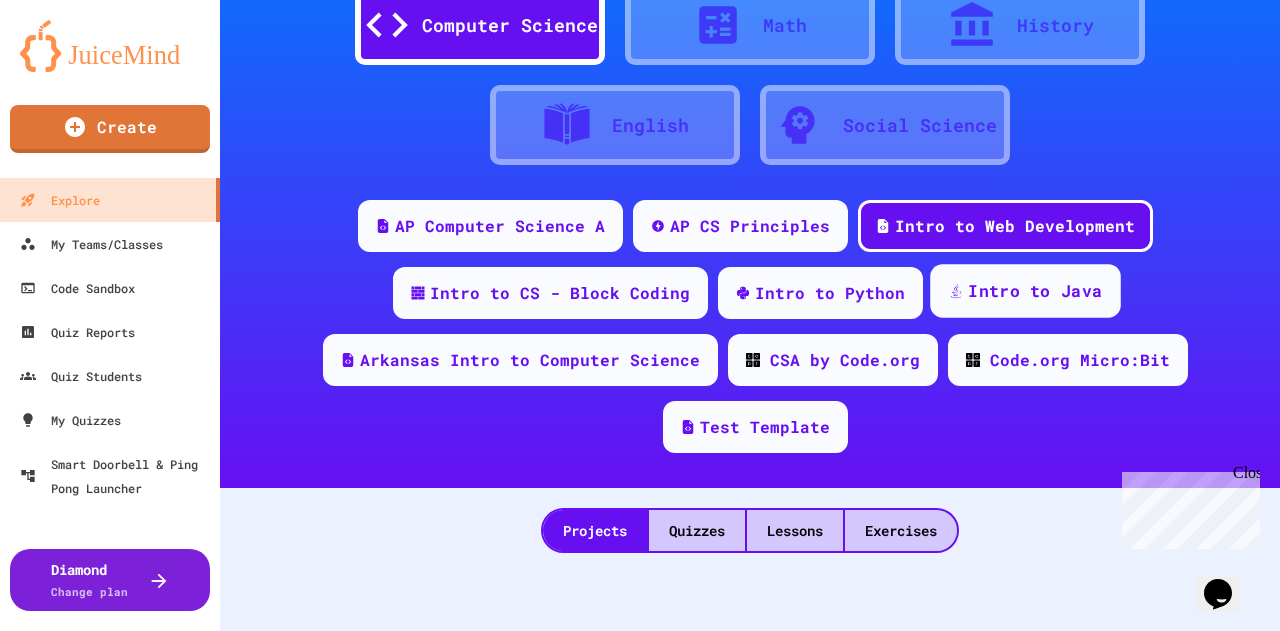 click on "Intro to Java" at bounding box center (1035, 291) 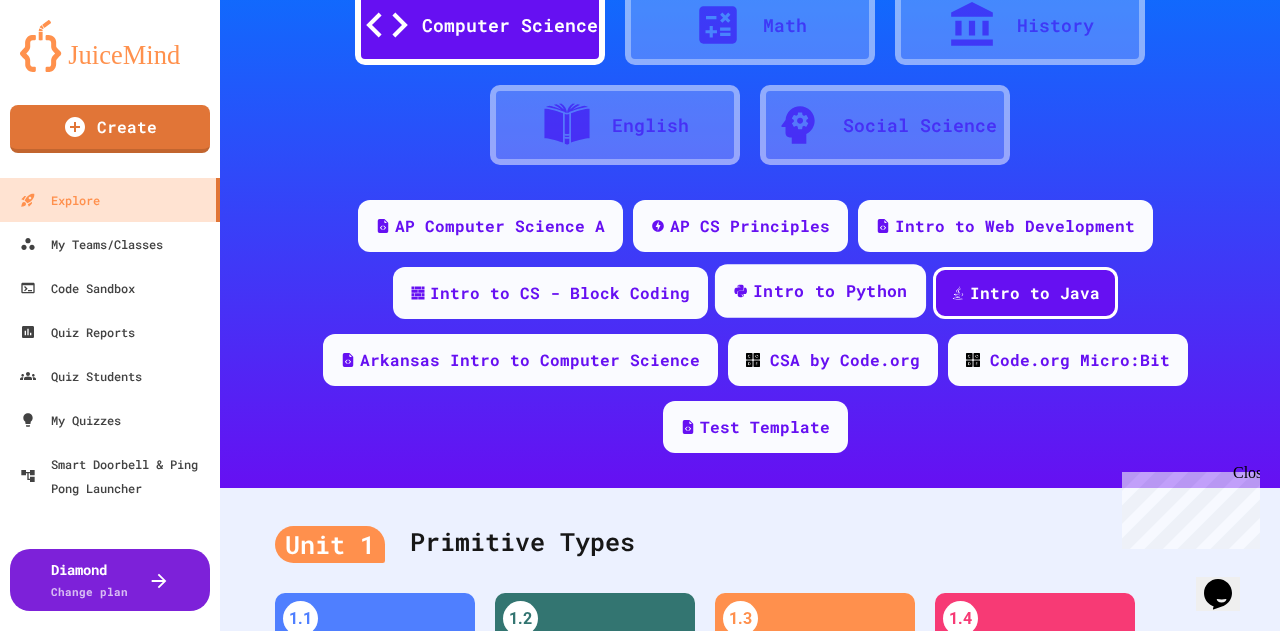 click on "Intro to Python" at bounding box center [830, 291] 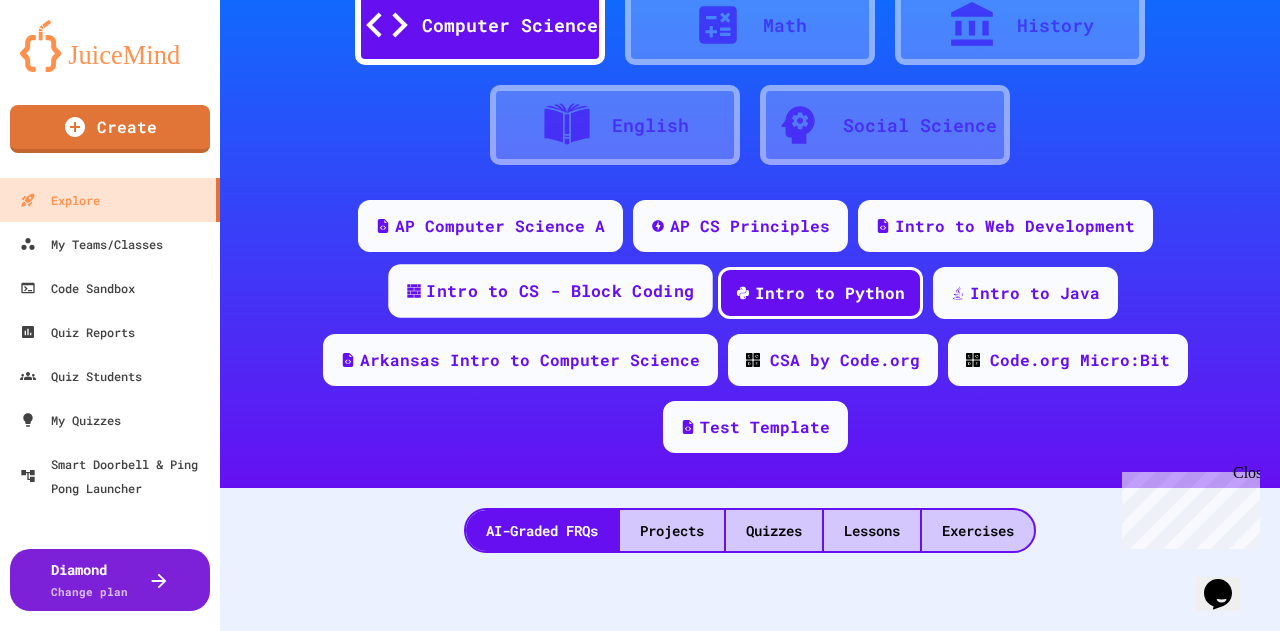 click on "Intro to CS - Block Coding" at bounding box center (560, 291) 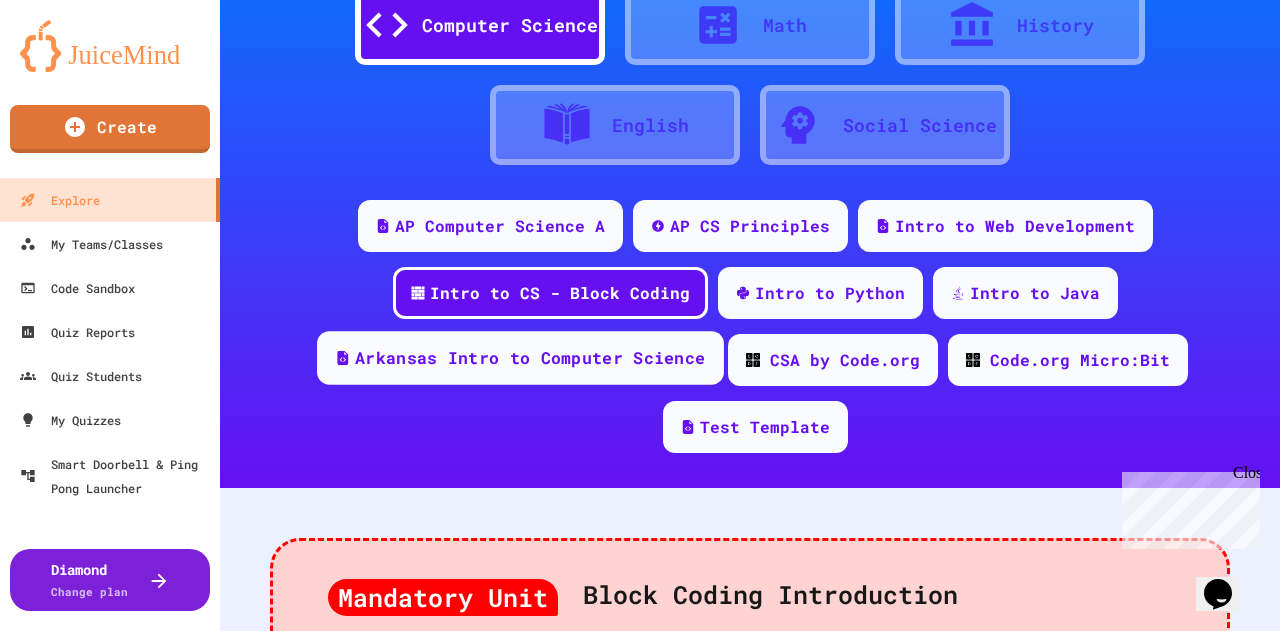click on "Arkansas Intro to Computer Science" at bounding box center [520, 358] 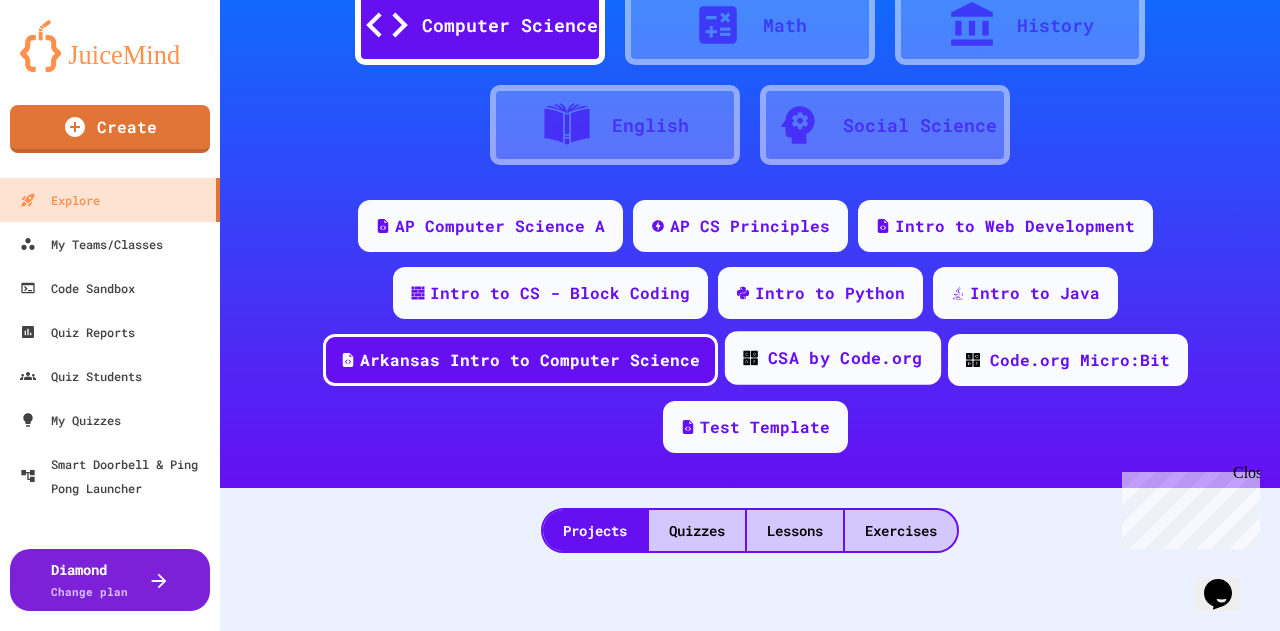 click on "CSA by Code.org" at bounding box center (845, 358) 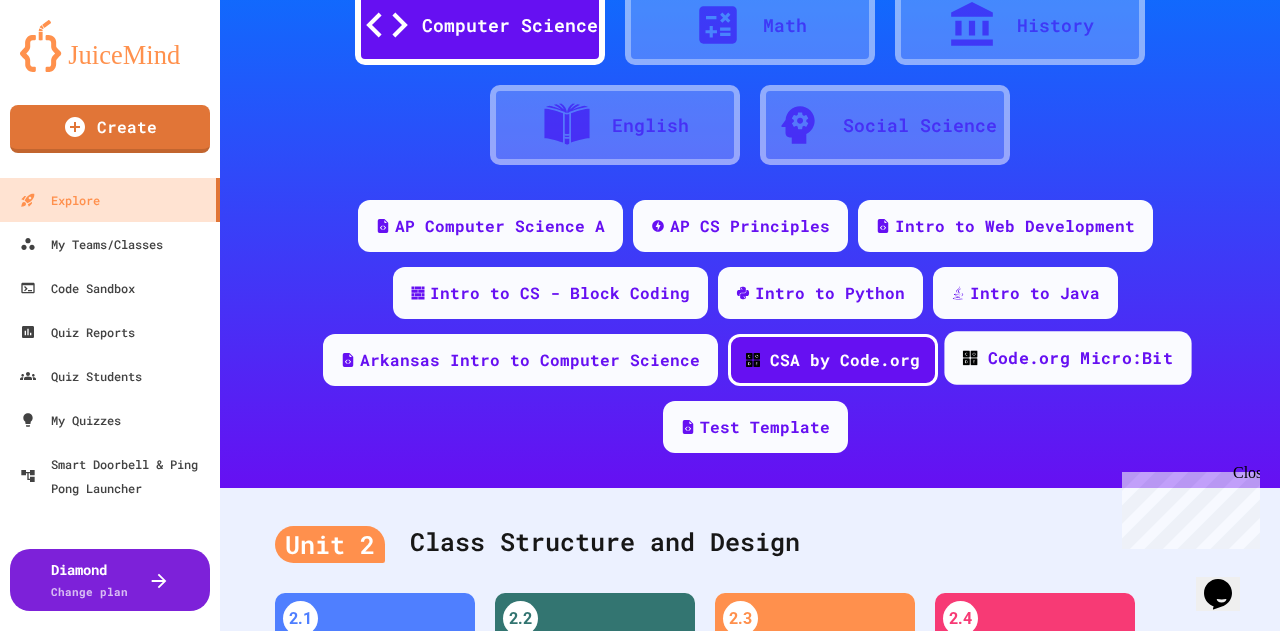 click on "Code.org Micro:Bit" at bounding box center [1079, 358] 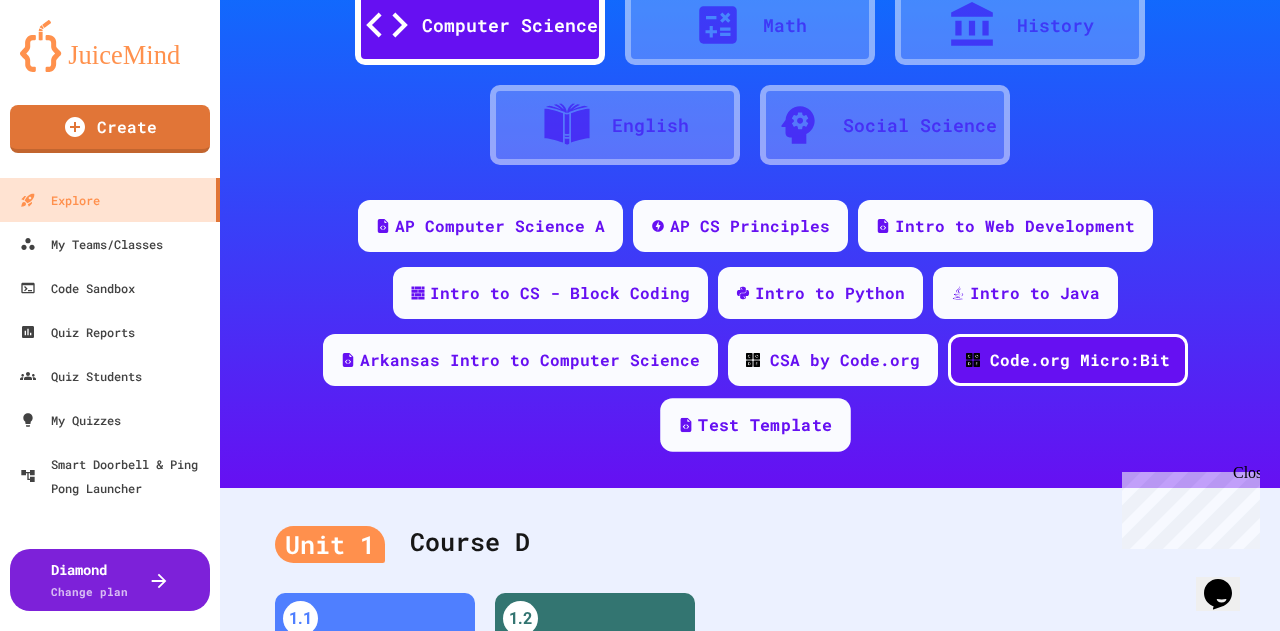 click on "Test Template" at bounding box center [765, 425] 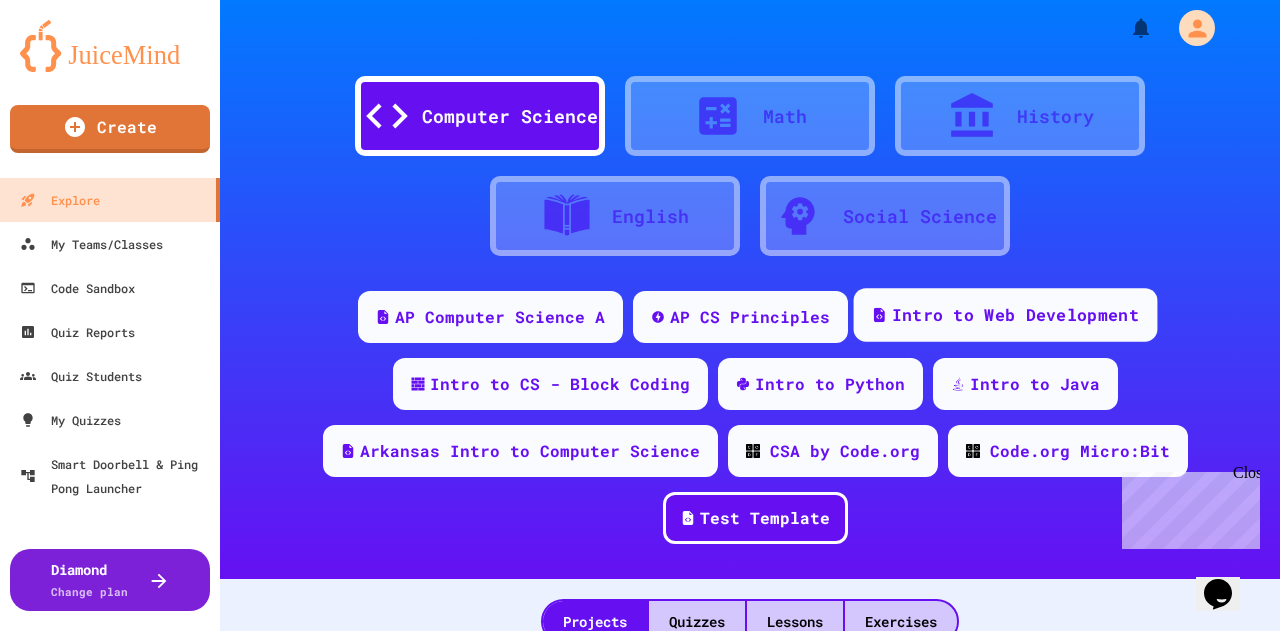 scroll, scrollTop: 0, scrollLeft: 0, axis: both 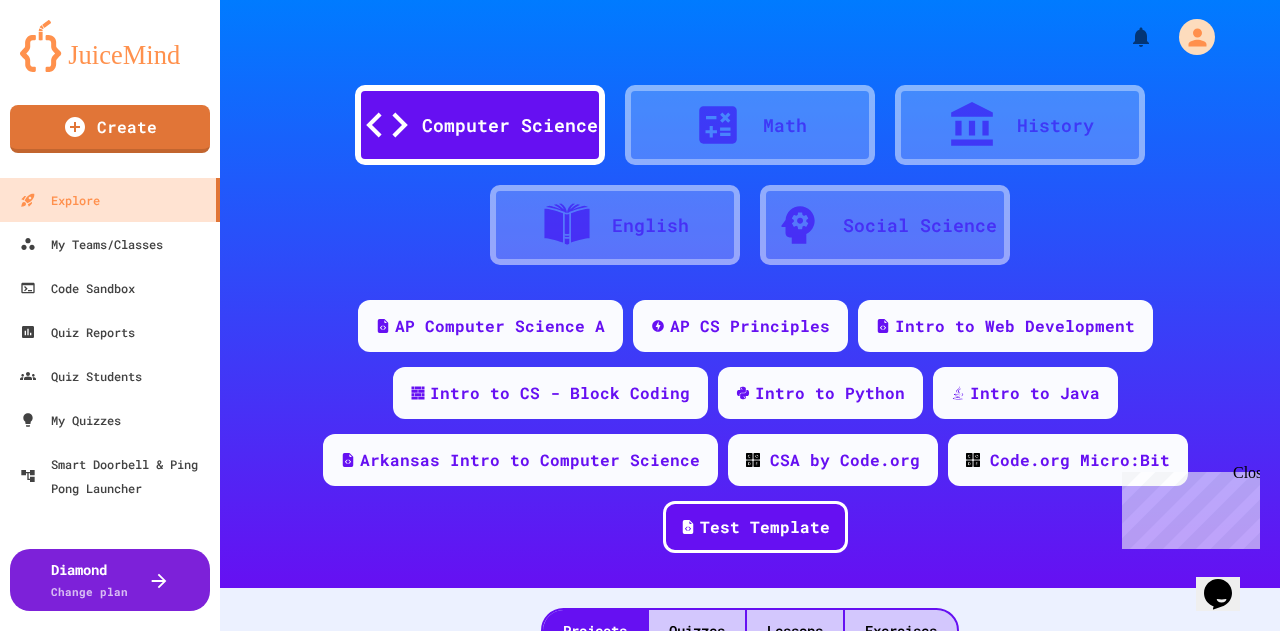 click on "Computer Science Math History English Social Science" at bounding box center [750, 165] 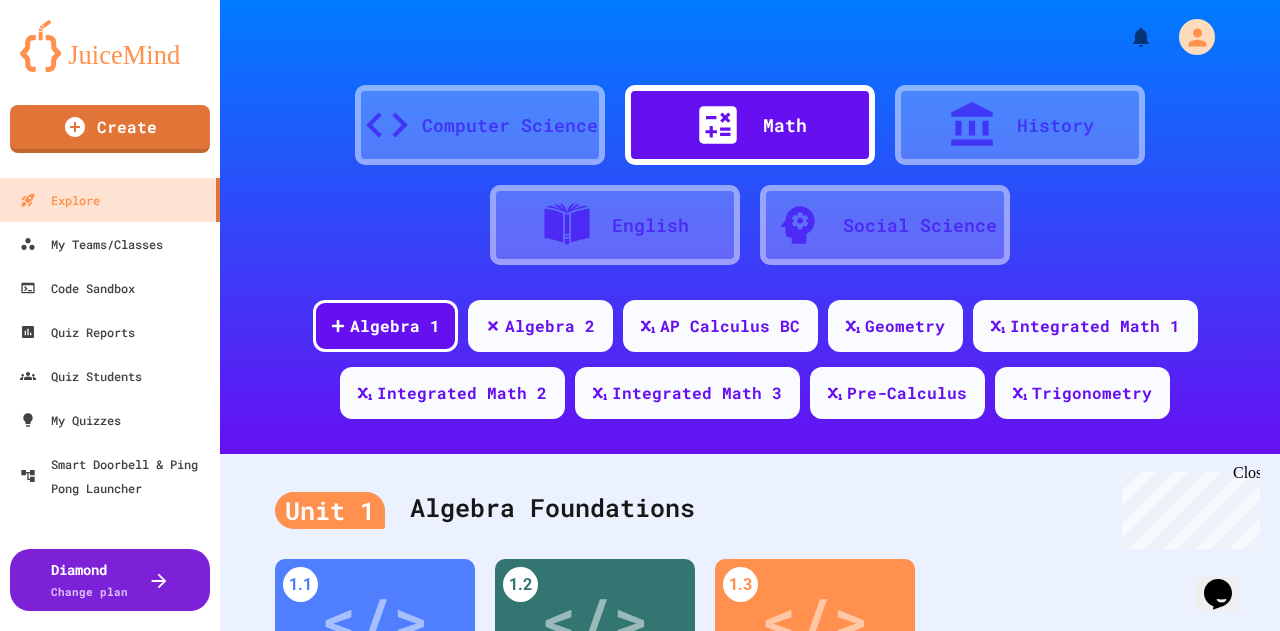 click 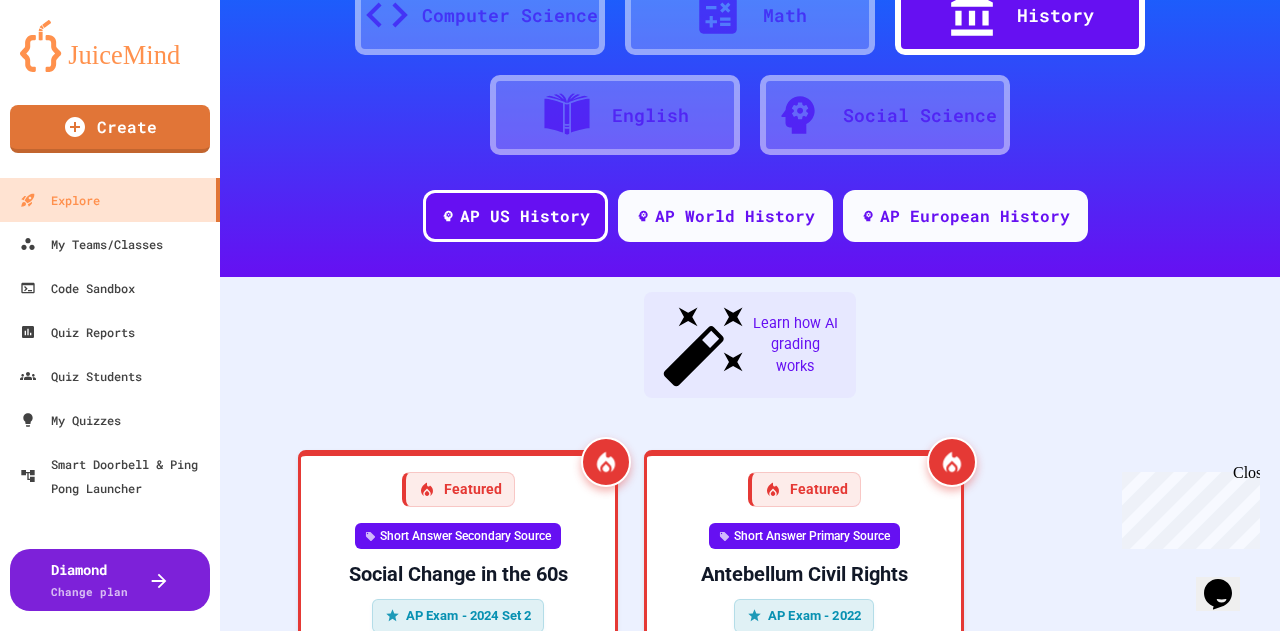 scroll, scrollTop: 100, scrollLeft: 0, axis: vertical 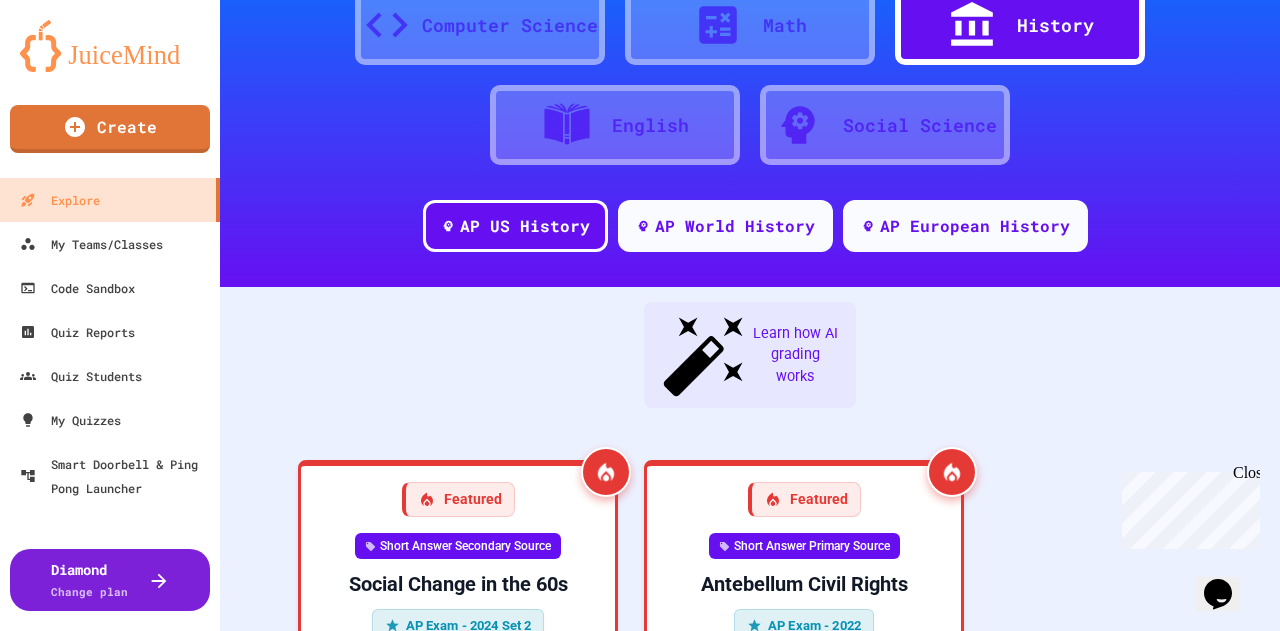 click on "English" at bounding box center [615, 125] 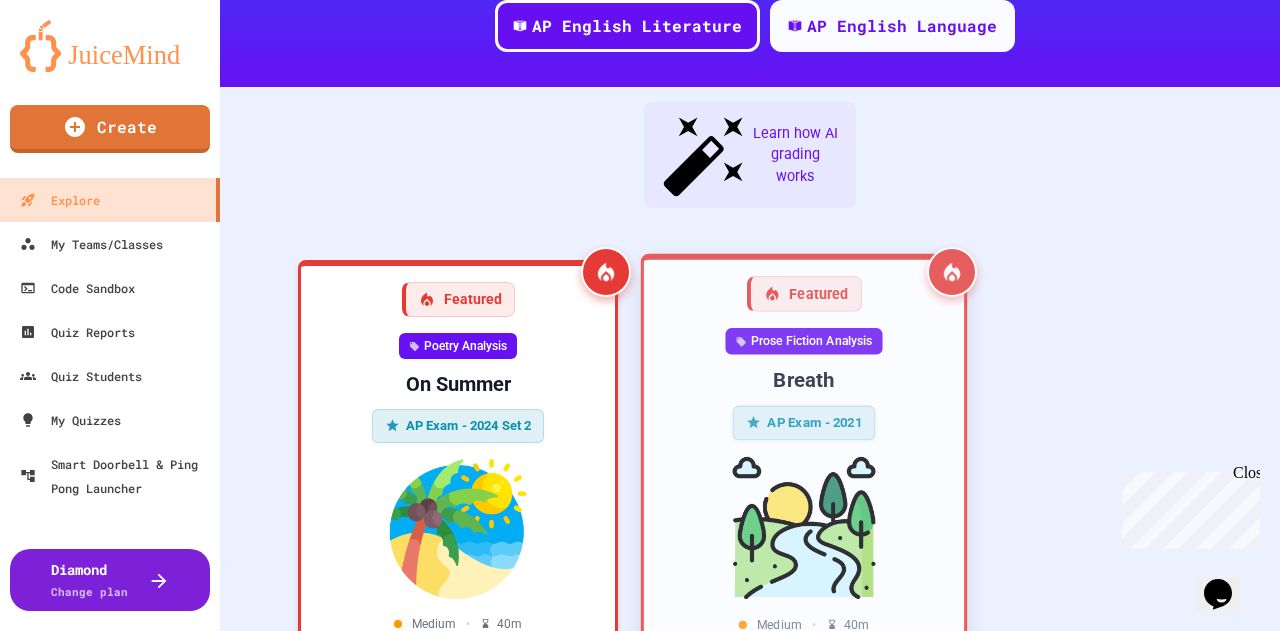 scroll, scrollTop: 100, scrollLeft: 0, axis: vertical 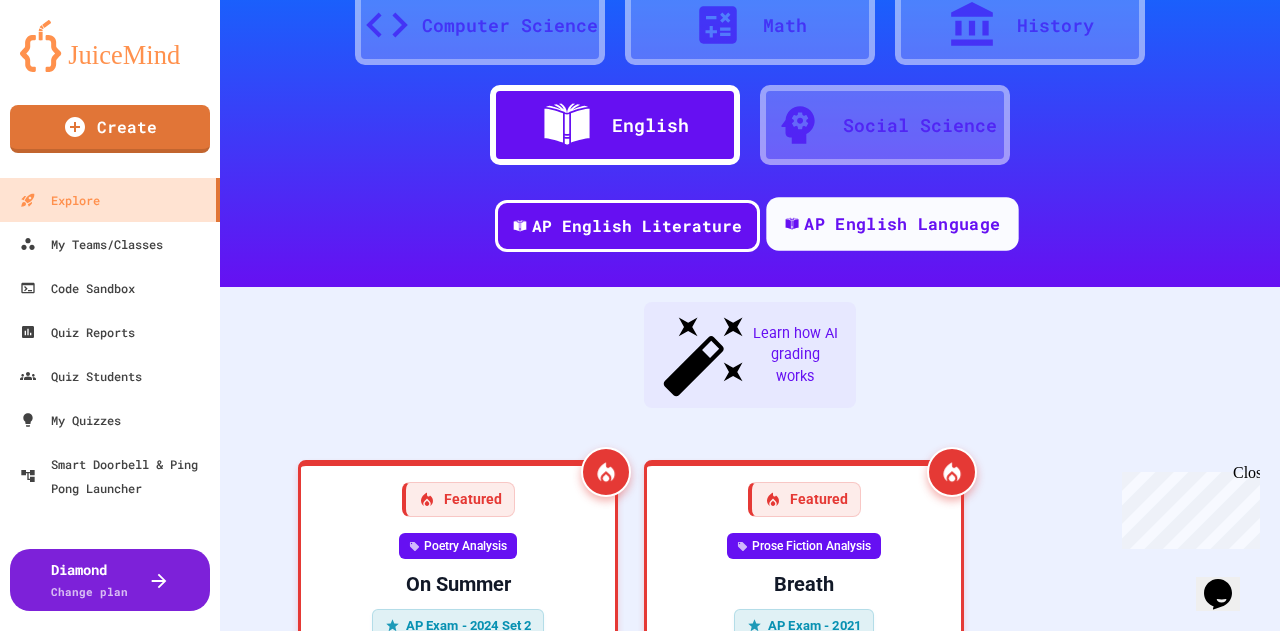 click on "AP English Language" at bounding box center (902, 224) 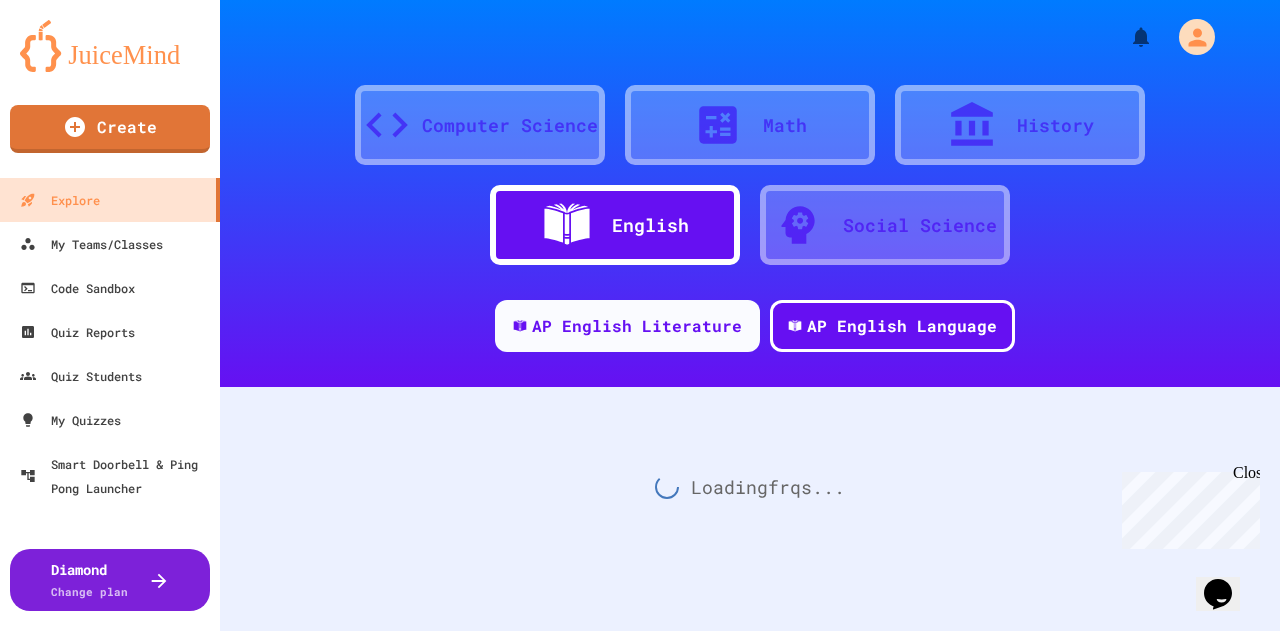 scroll, scrollTop: 0, scrollLeft: 0, axis: both 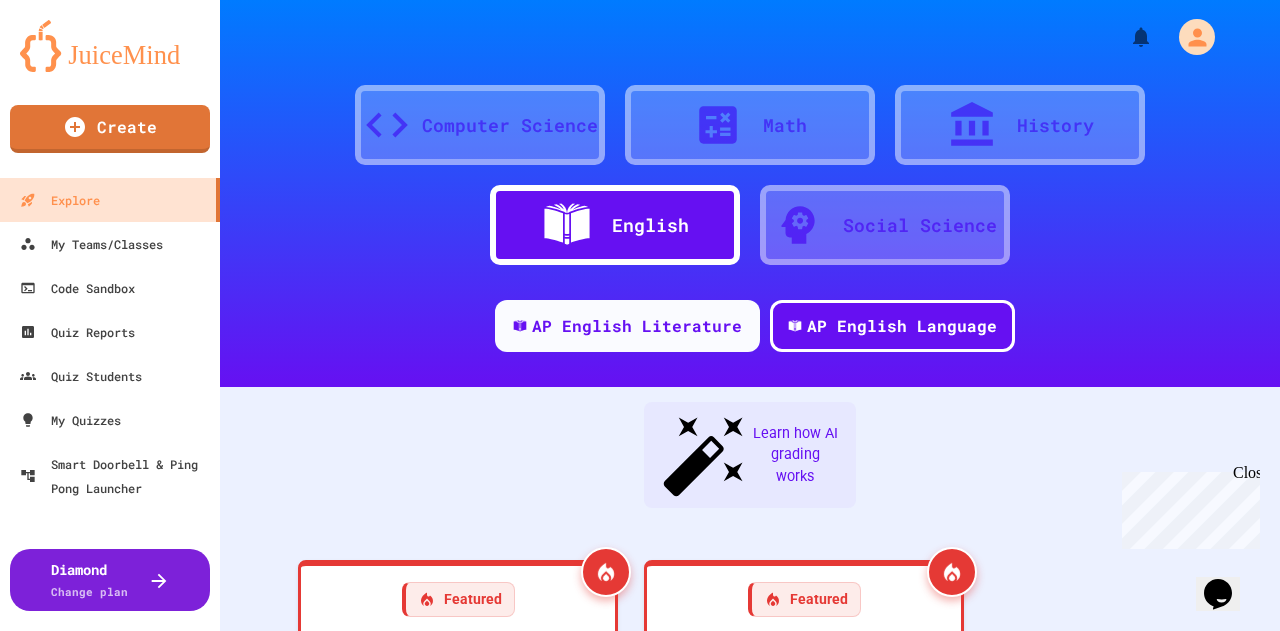click on "Computer Science" at bounding box center (480, 125) 